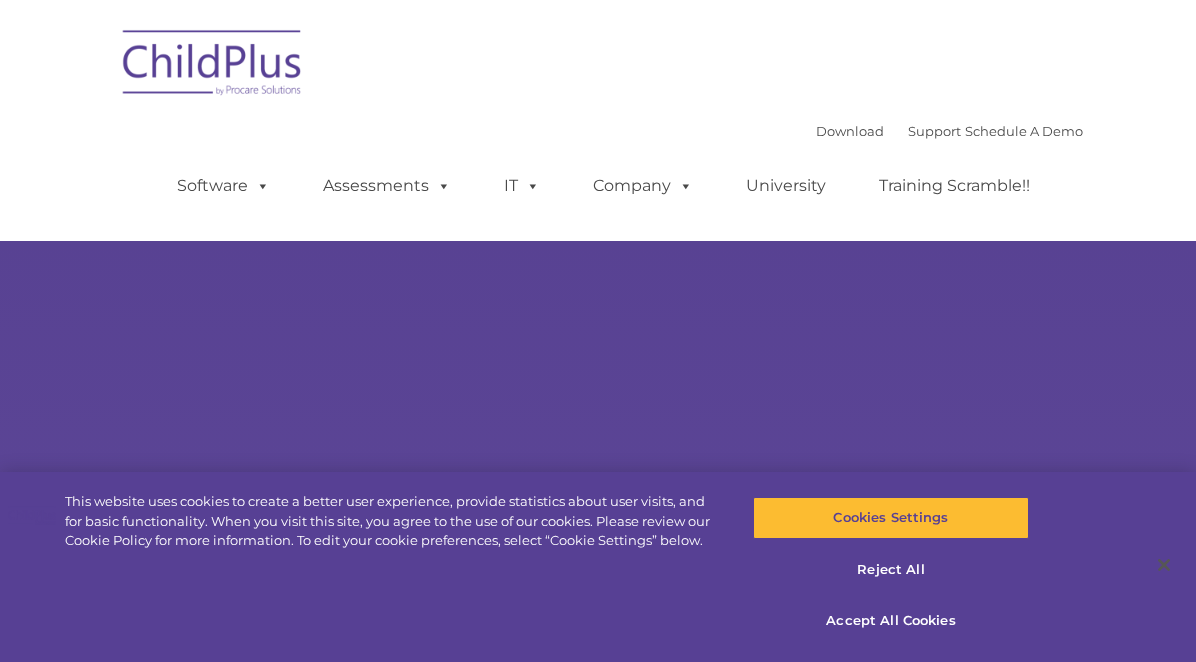 scroll, scrollTop: 0, scrollLeft: 0, axis: both 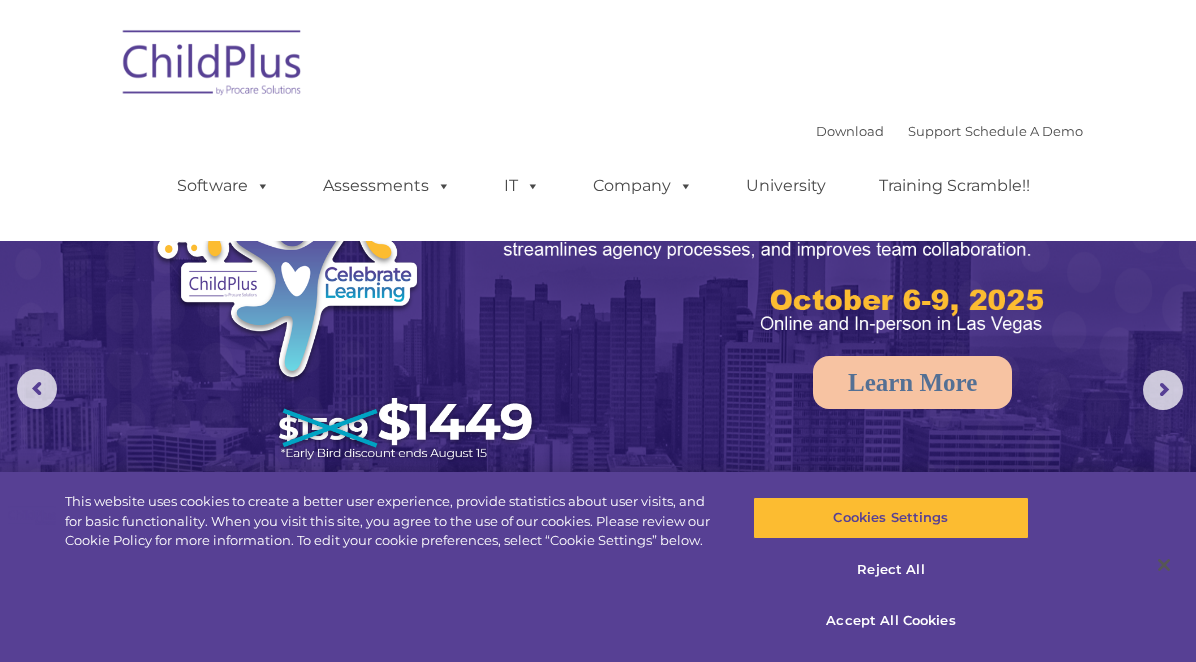 click at bounding box center (598, 376) 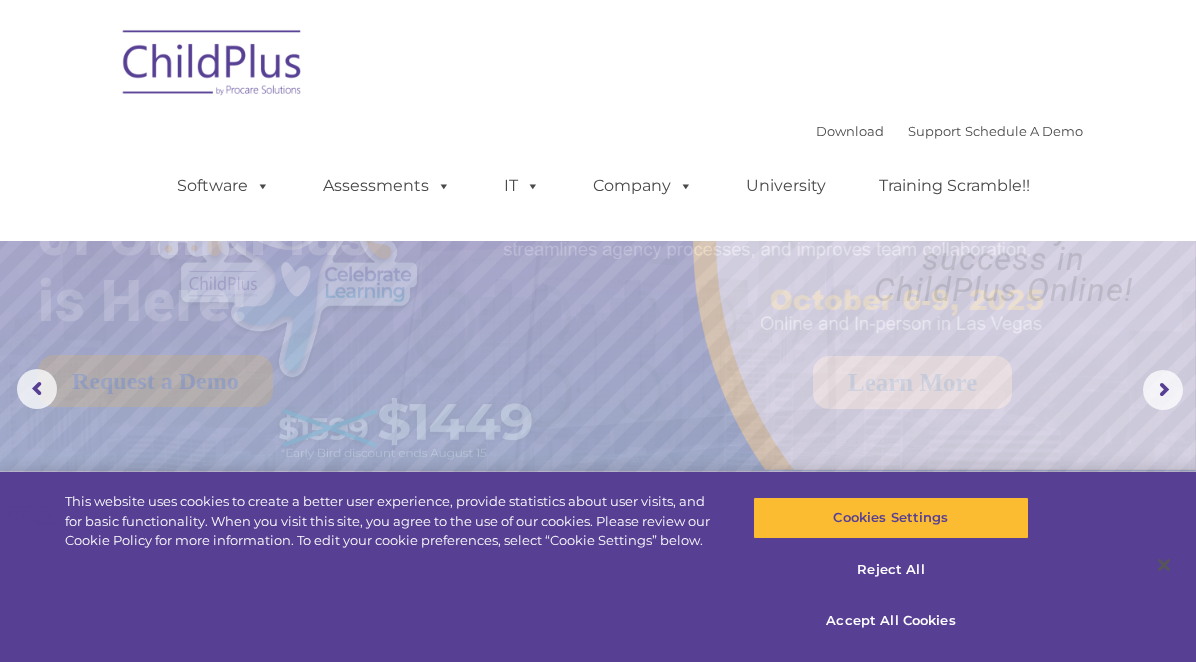click at bounding box center (213, 66) 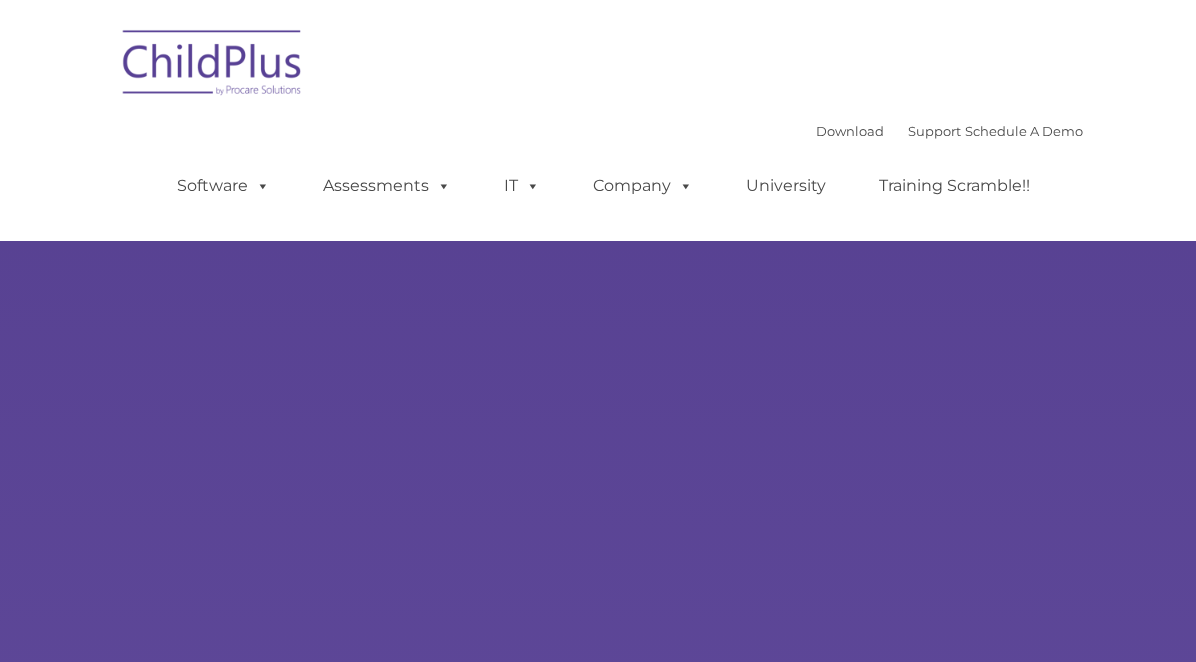 scroll, scrollTop: 0, scrollLeft: 0, axis: both 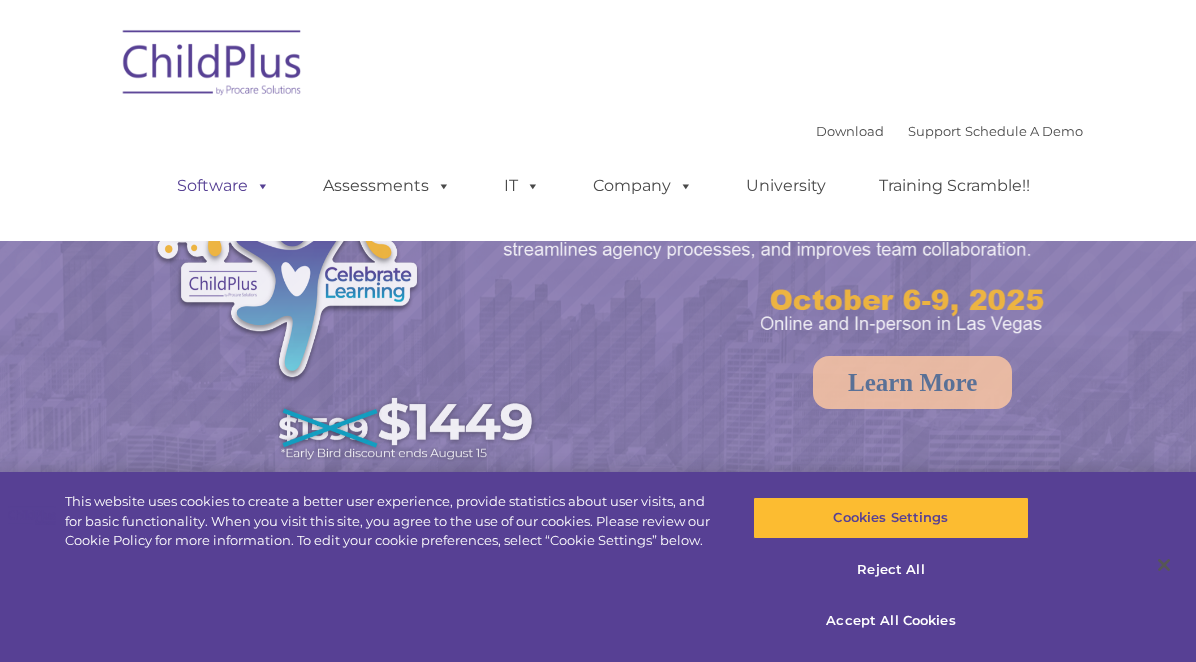 select on "MEDIUM" 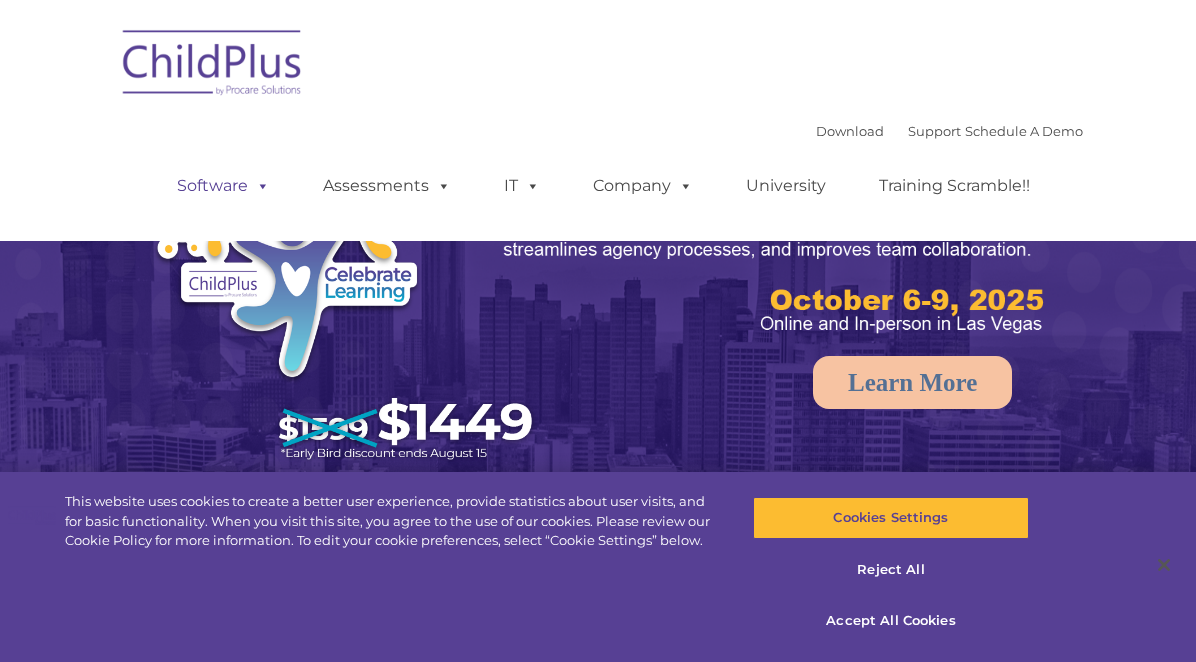 click on "Software" at bounding box center [223, 186] 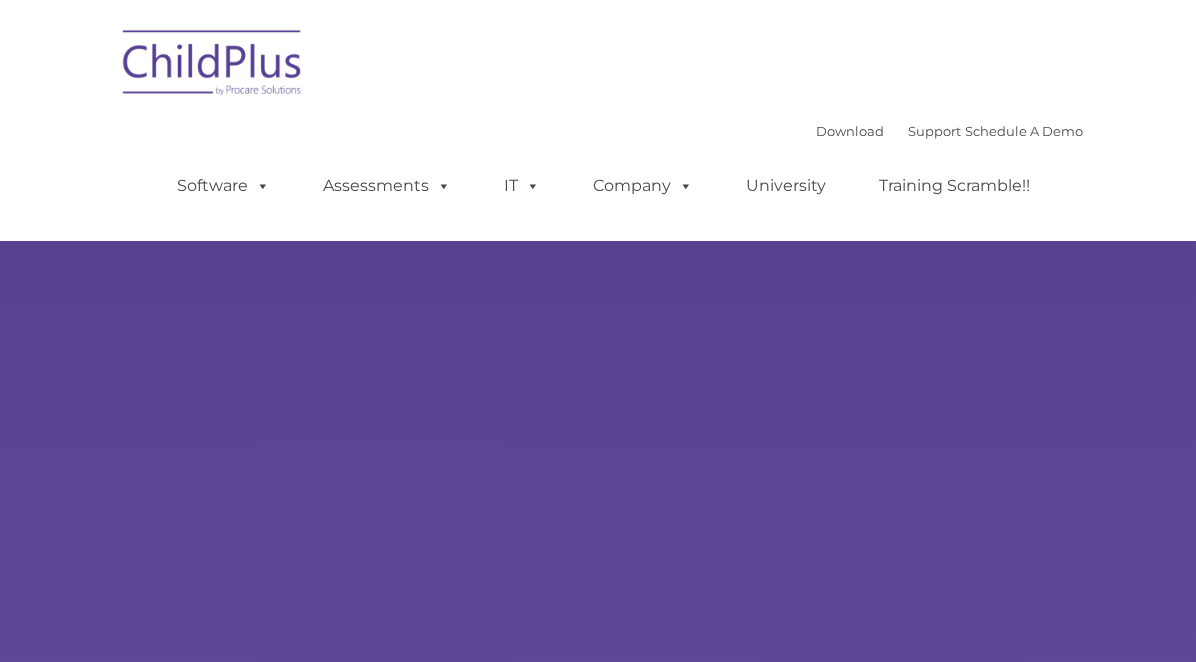 type on "" 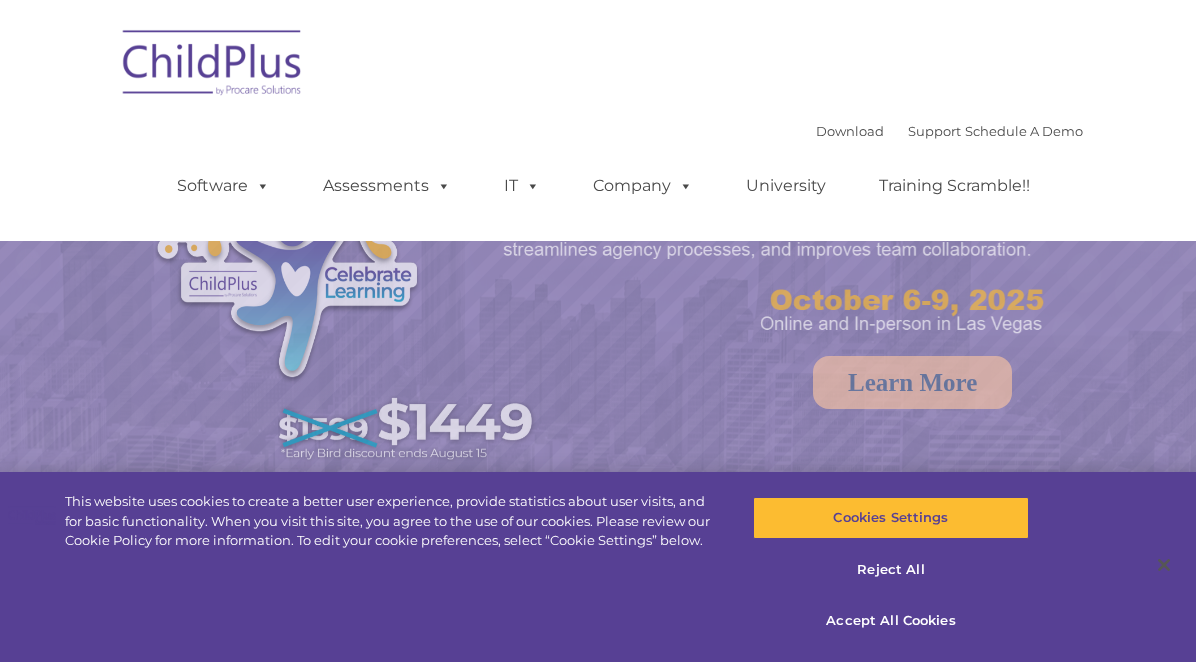 select on "MEDIUM" 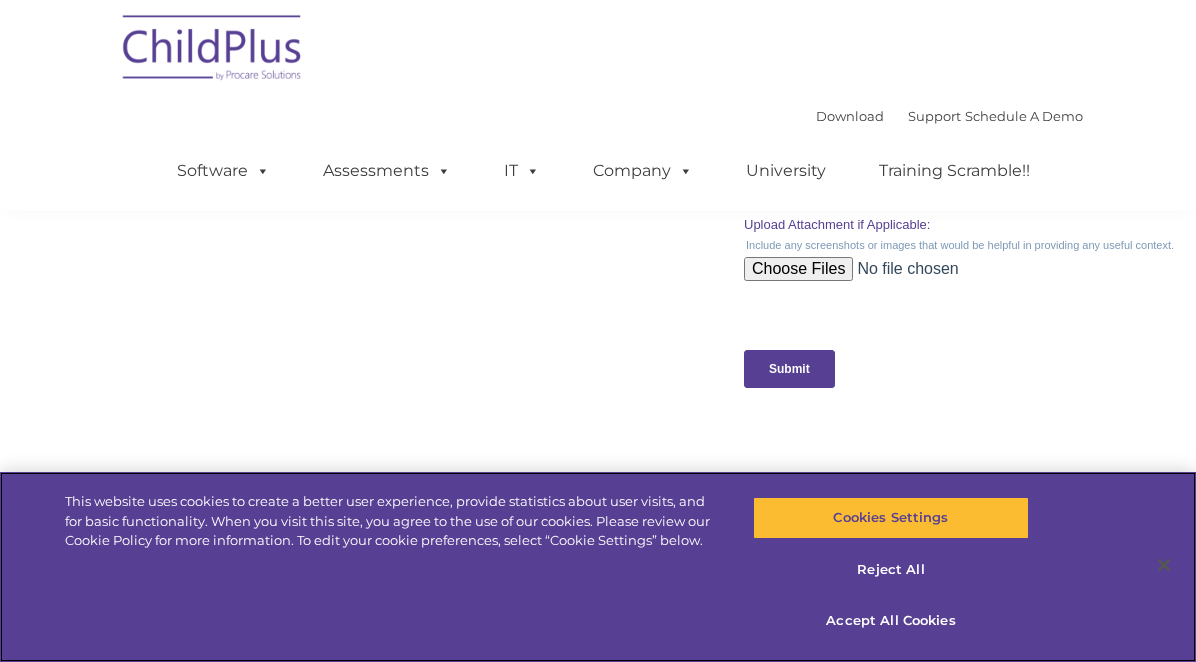 scroll, scrollTop: 2379, scrollLeft: 0, axis: vertical 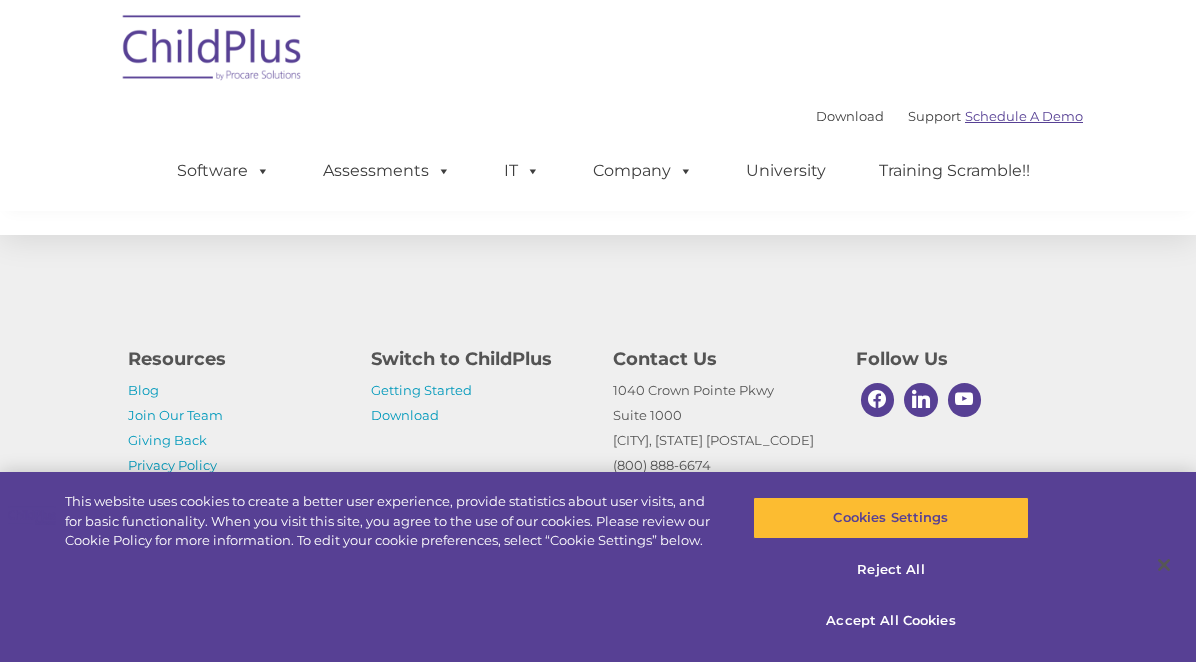 click on "Schedule A Demo" at bounding box center [1024, 116] 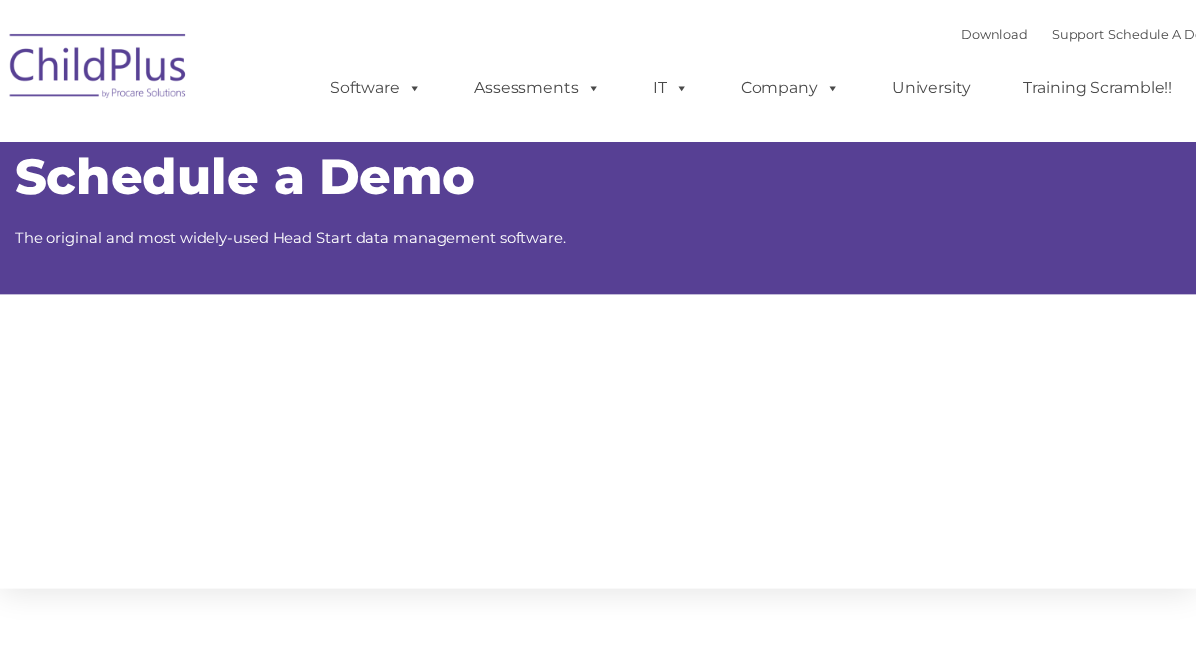scroll, scrollTop: 0, scrollLeft: 0, axis: both 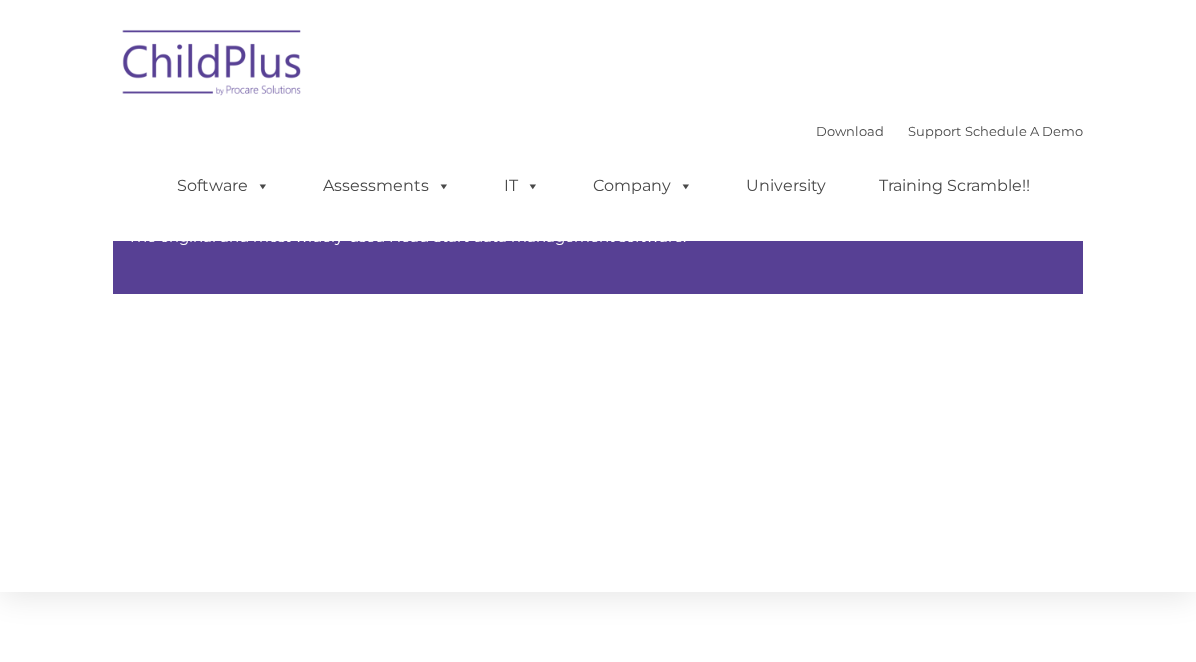 type on "" 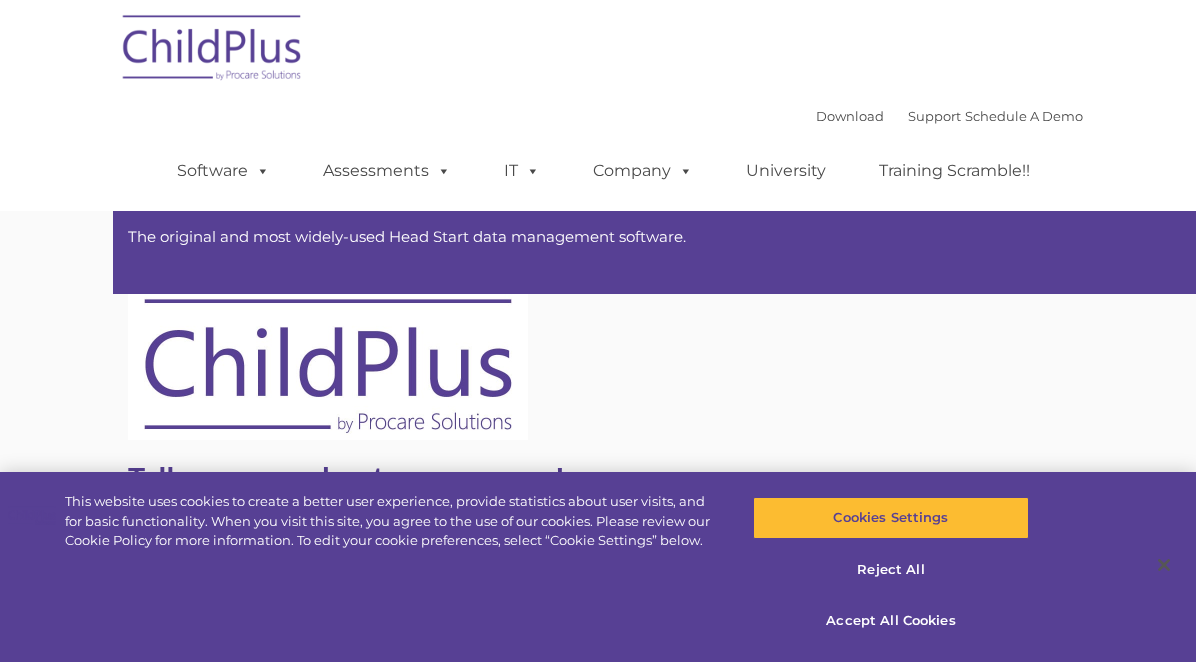 scroll, scrollTop: 0, scrollLeft: 0, axis: both 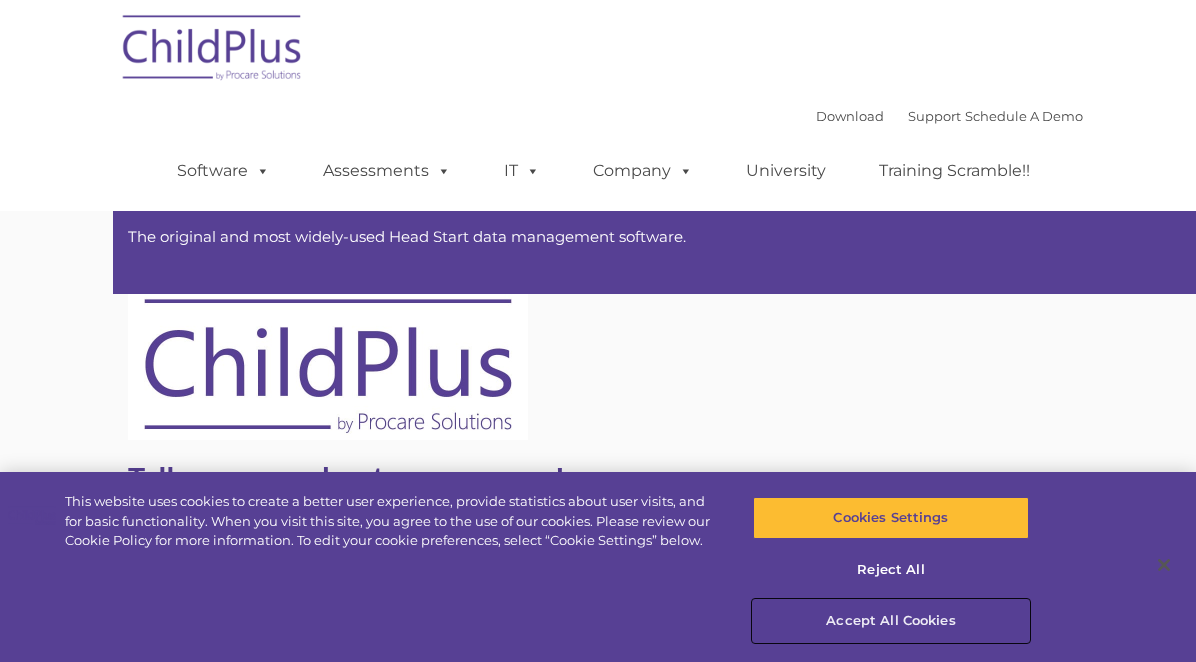 click on "Accept All Cookies" at bounding box center [890, 621] 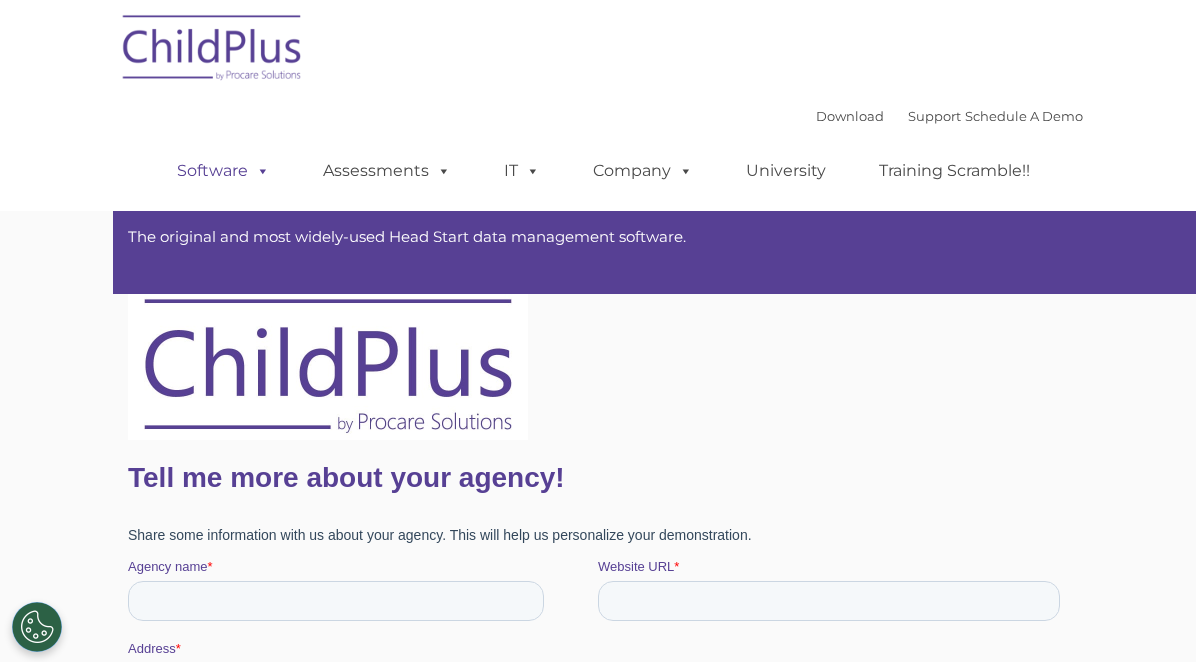 click on "Software" at bounding box center (223, 171) 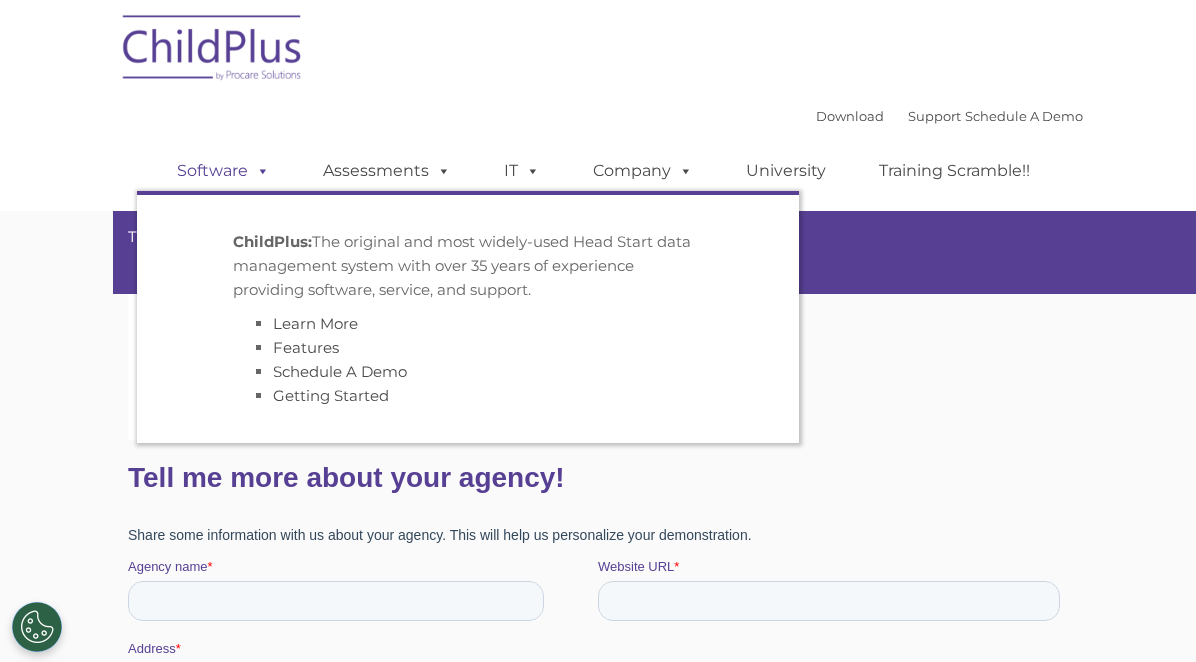 click on "Software" at bounding box center [223, 171] 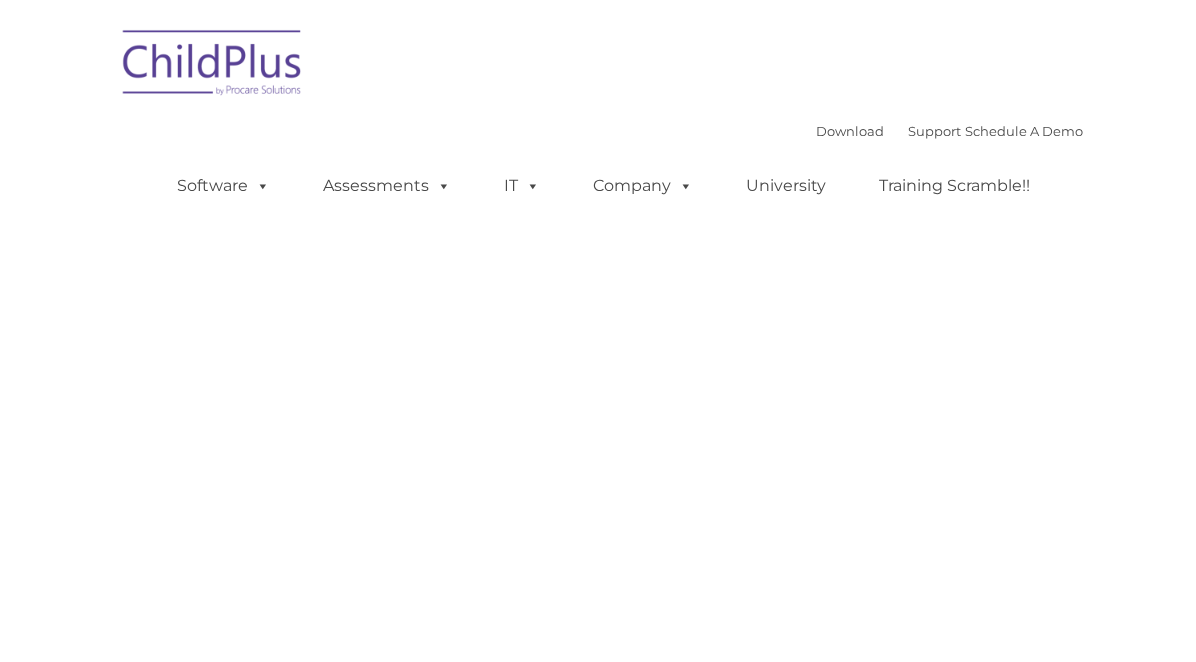 scroll, scrollTop: 0, scrollLeft: 0, axis: both 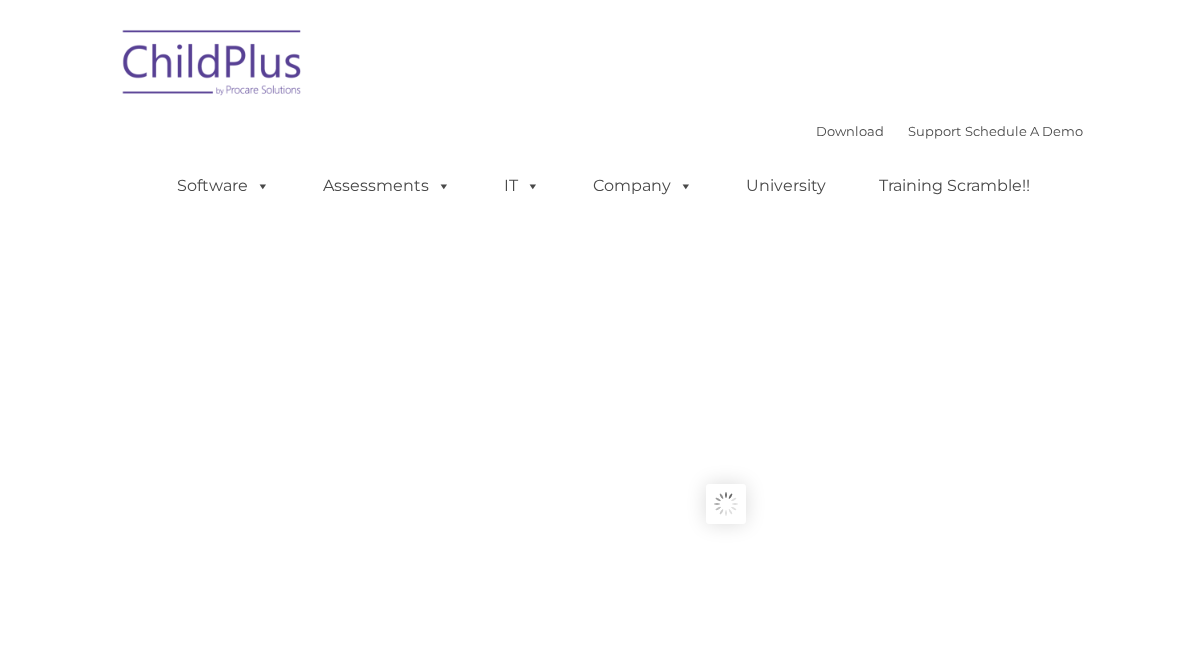 type on "" 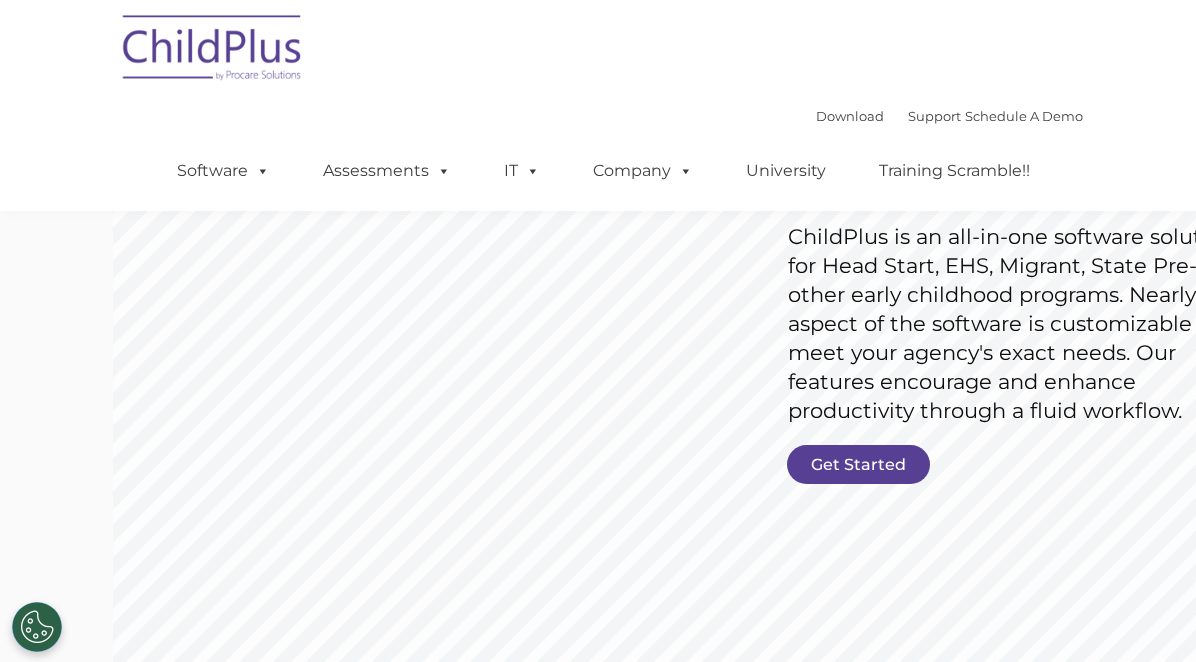 scroll, scrollTop: 212, scrollLeft: 0, axis: vertical 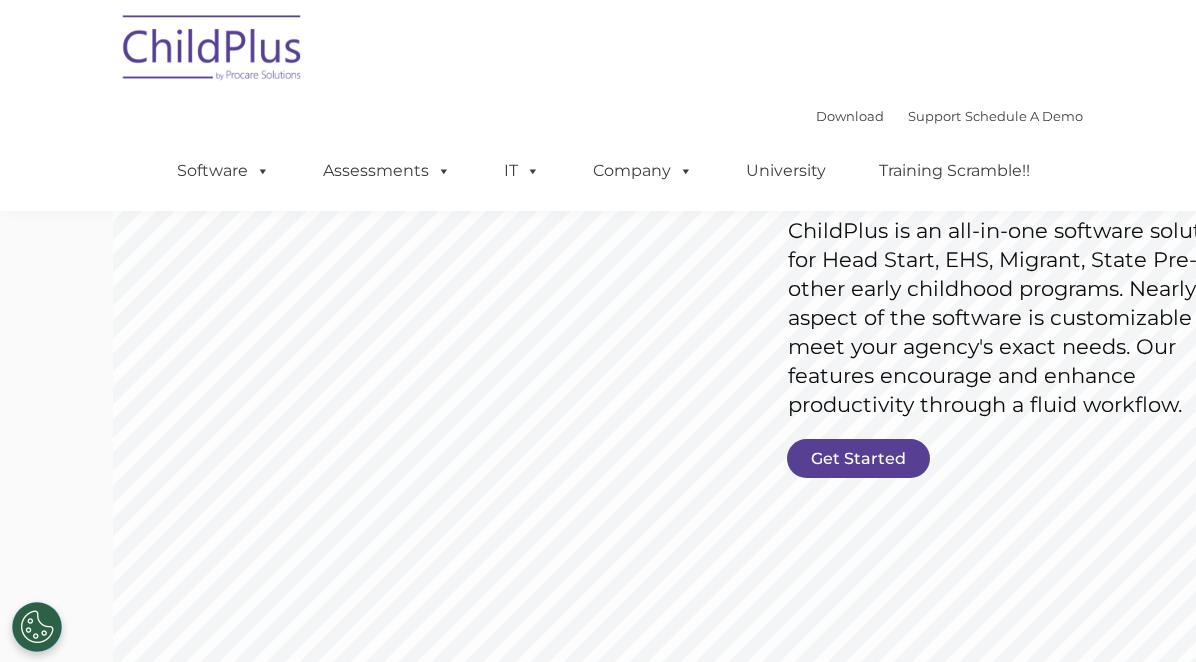 click on "Get Started" at bounding box center [858, 458] 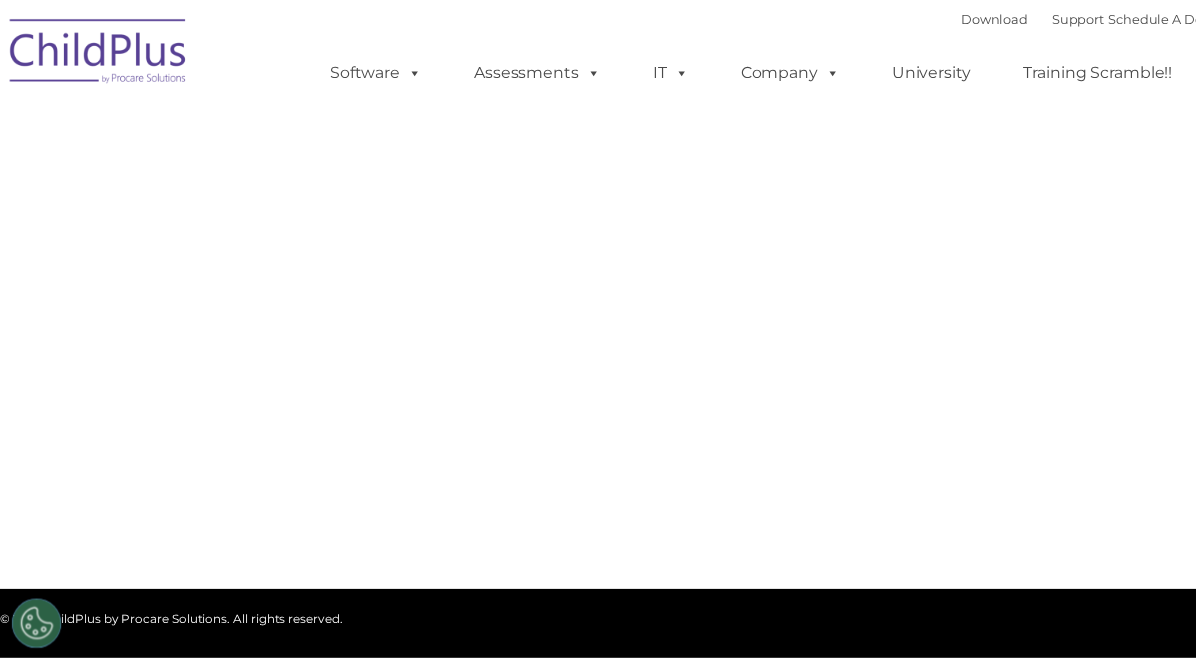 scroll, scrollTop: 0, scrollLeft: 0, axis: both 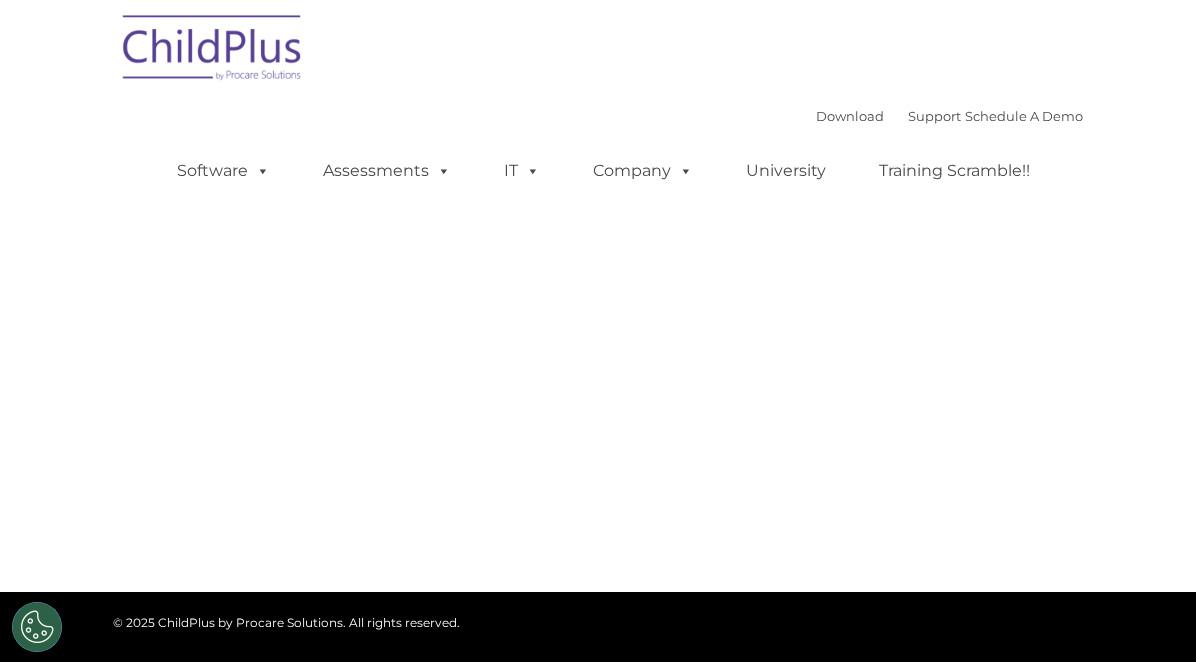 click on "CONTACT US
Whether you want a personalized demo of the software, looking for answers, interested in training or consulting, or want help with an issue, ChildPlus will be happy to assist you. Fill out the form below to get in touch with one of our friendly staff members." at bounding box center (598, 296) 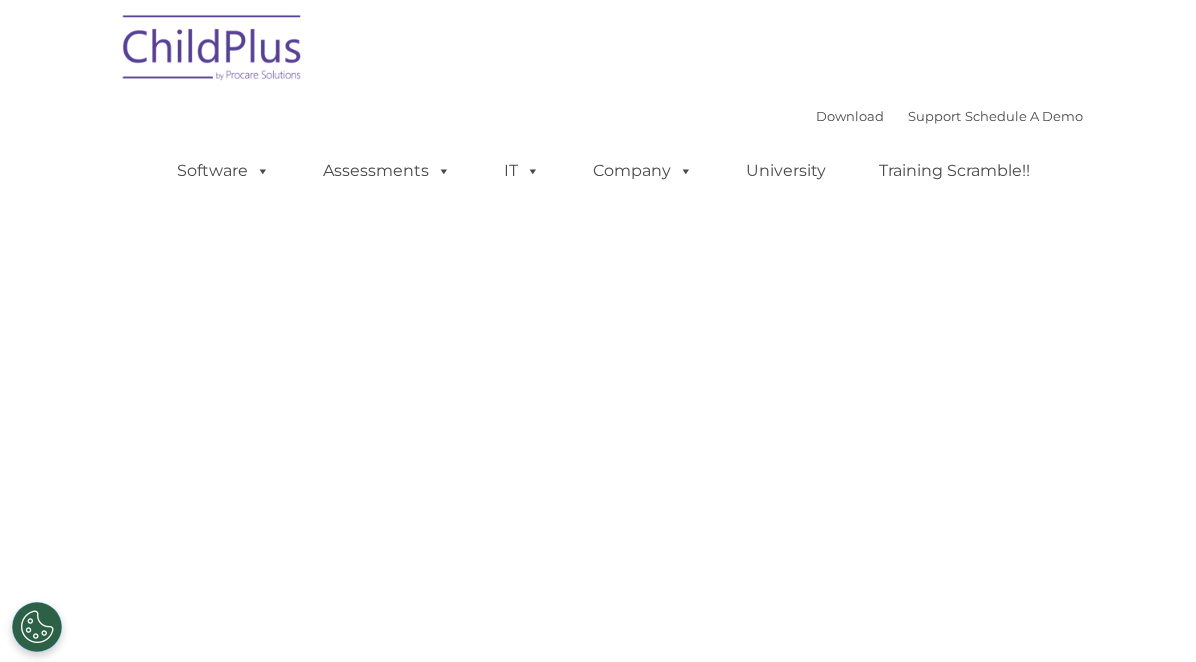 select on "MEDIUM" 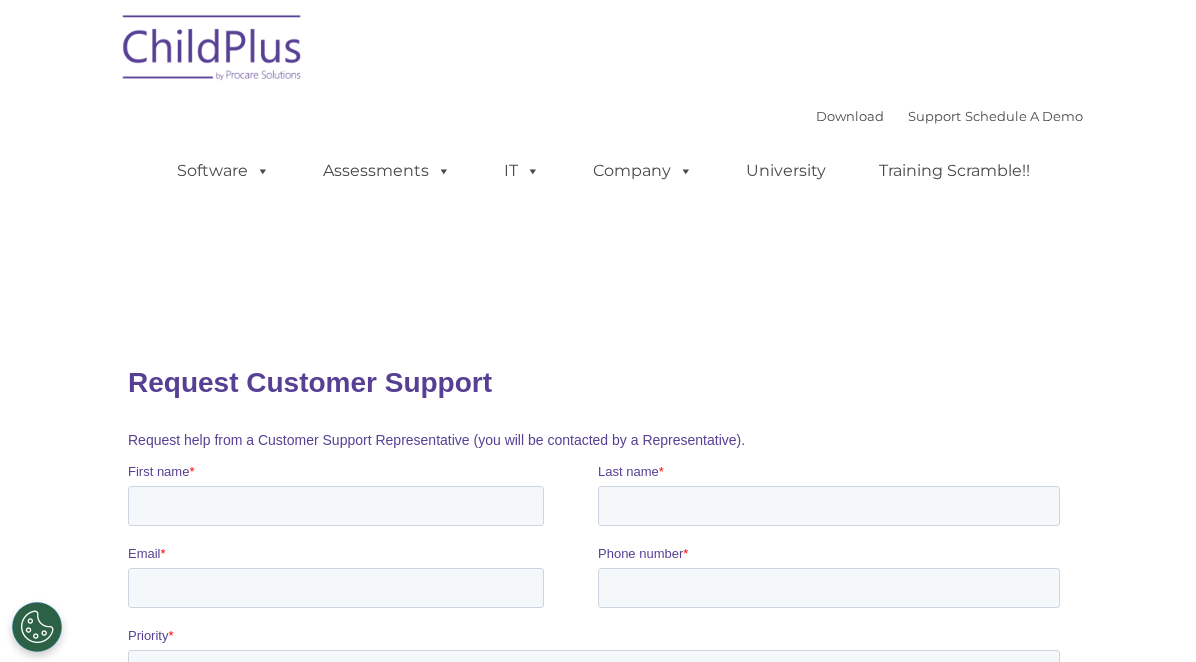 scroll, scrollTop: 0, scrollLeft: 0, axis: both 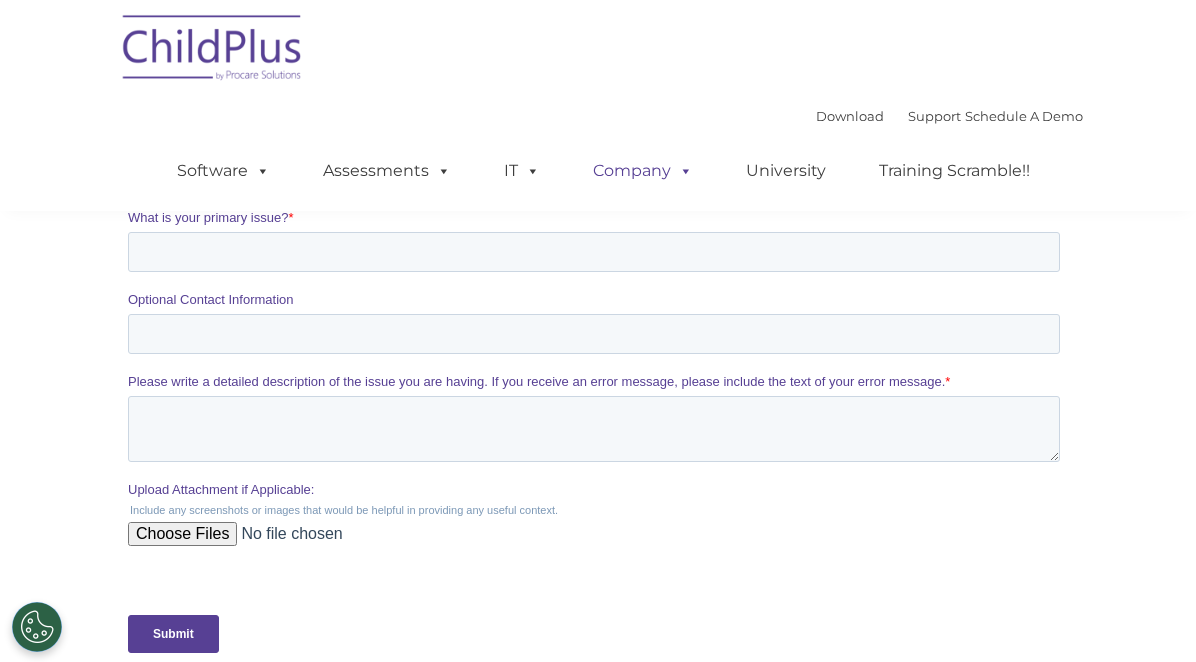 click at bounding box center (682, 170) 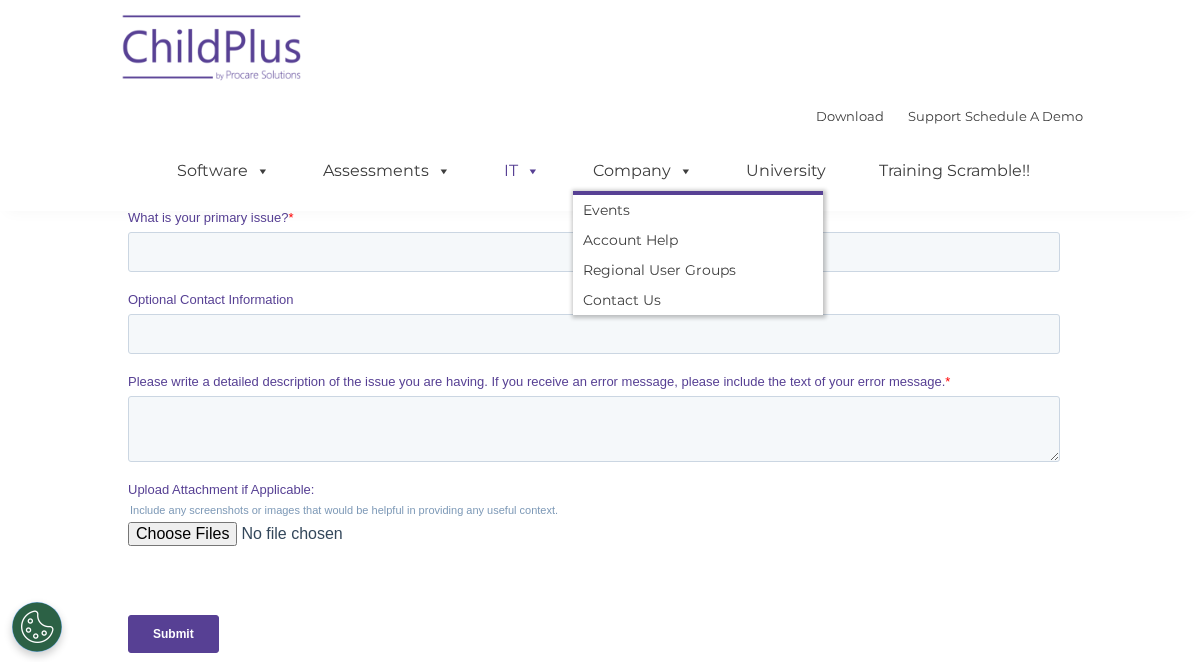click at bounding box center (529, 170) 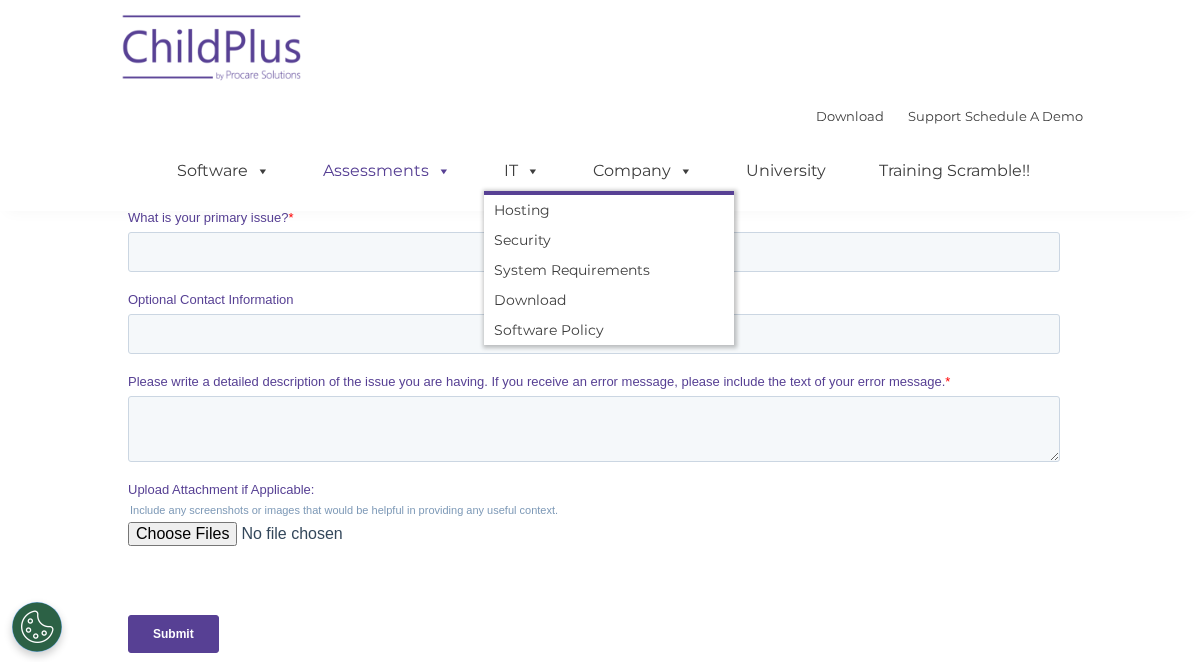 click at bounding box center [440, 170] 